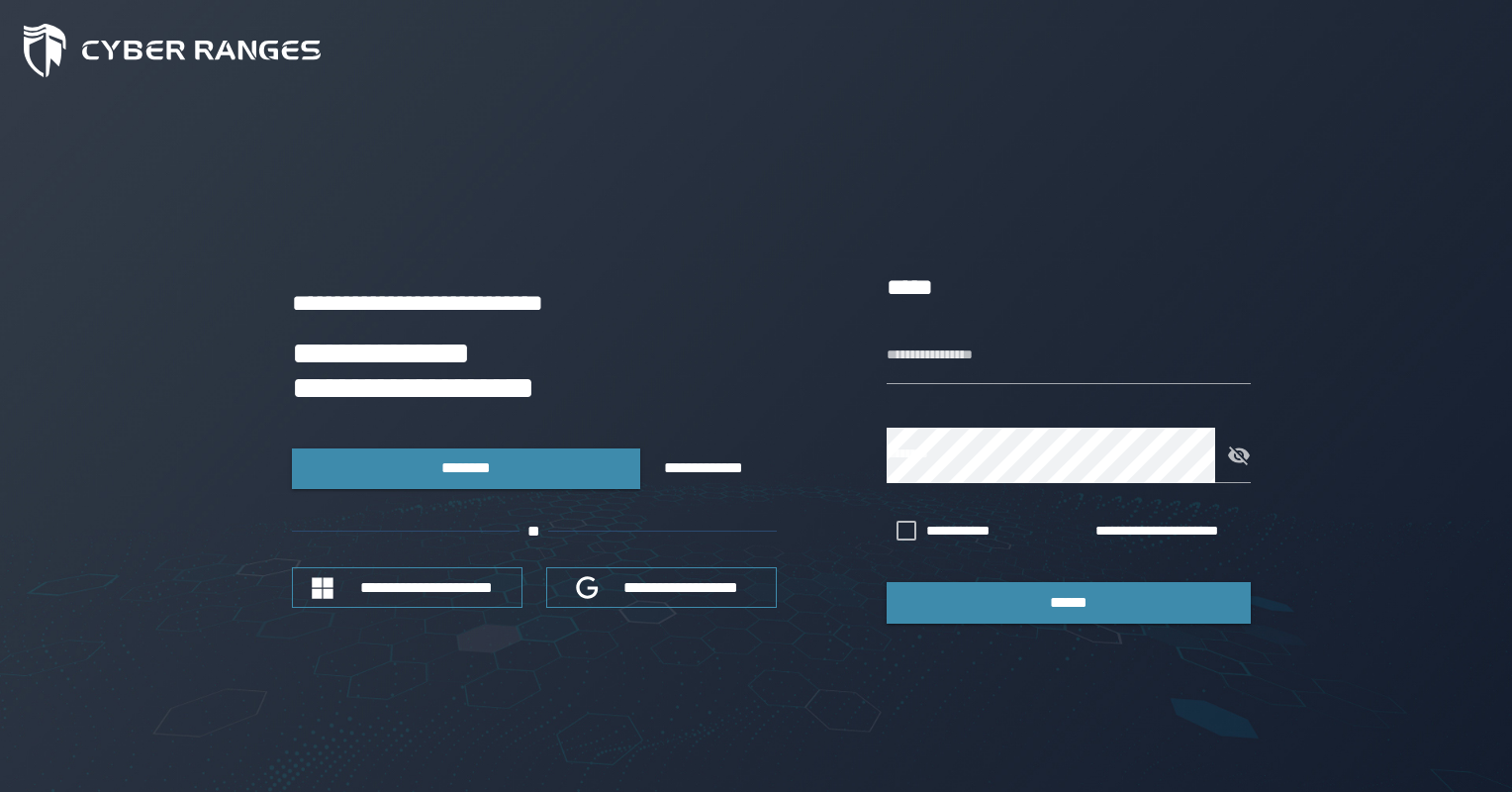 scroll, scrollTop: 0, scrollLeft: 0, axis: both 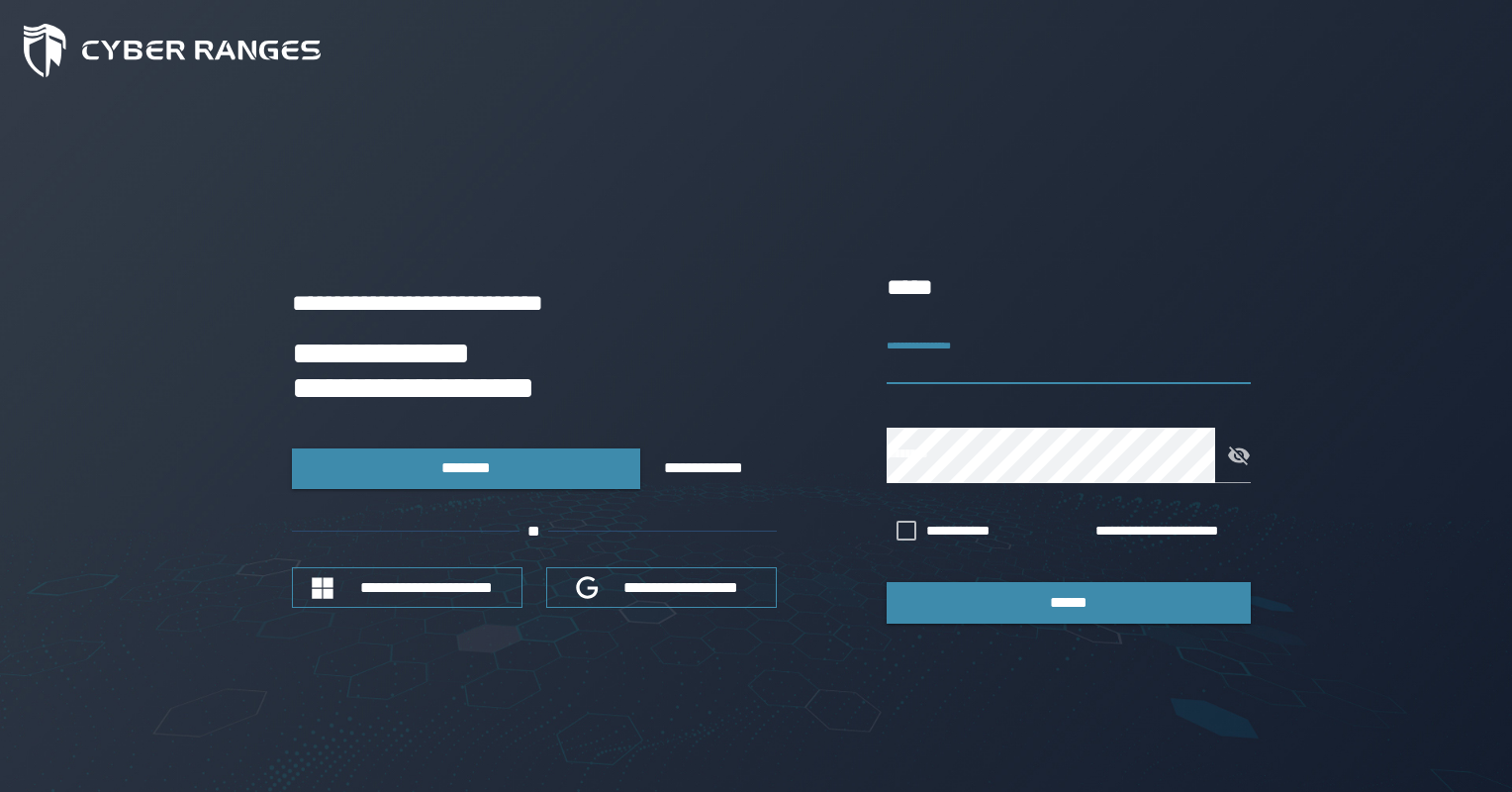 click on "**********" at bounding box center (1069, 356) 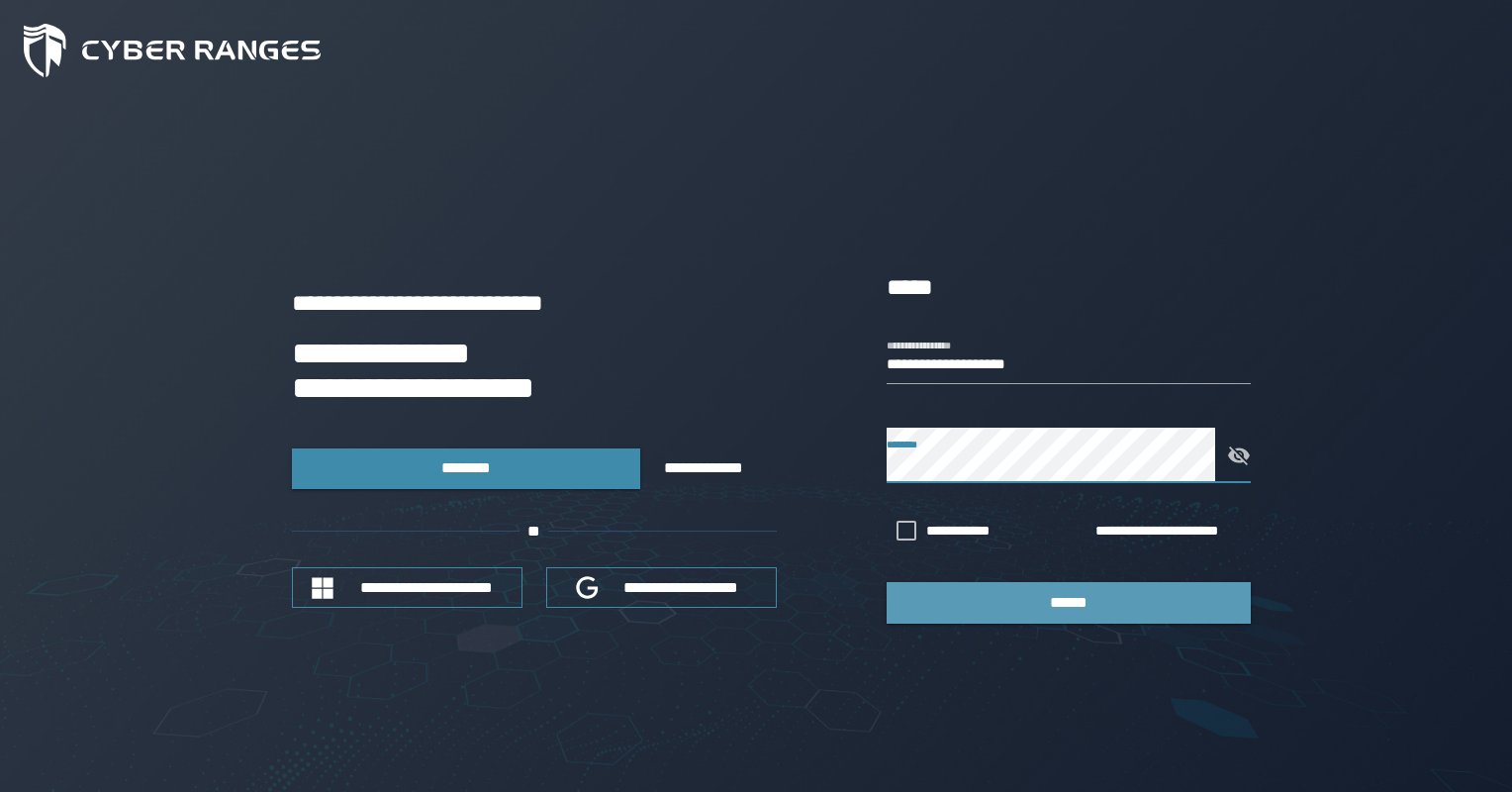click on "******" at bounding box center [1069, 602] 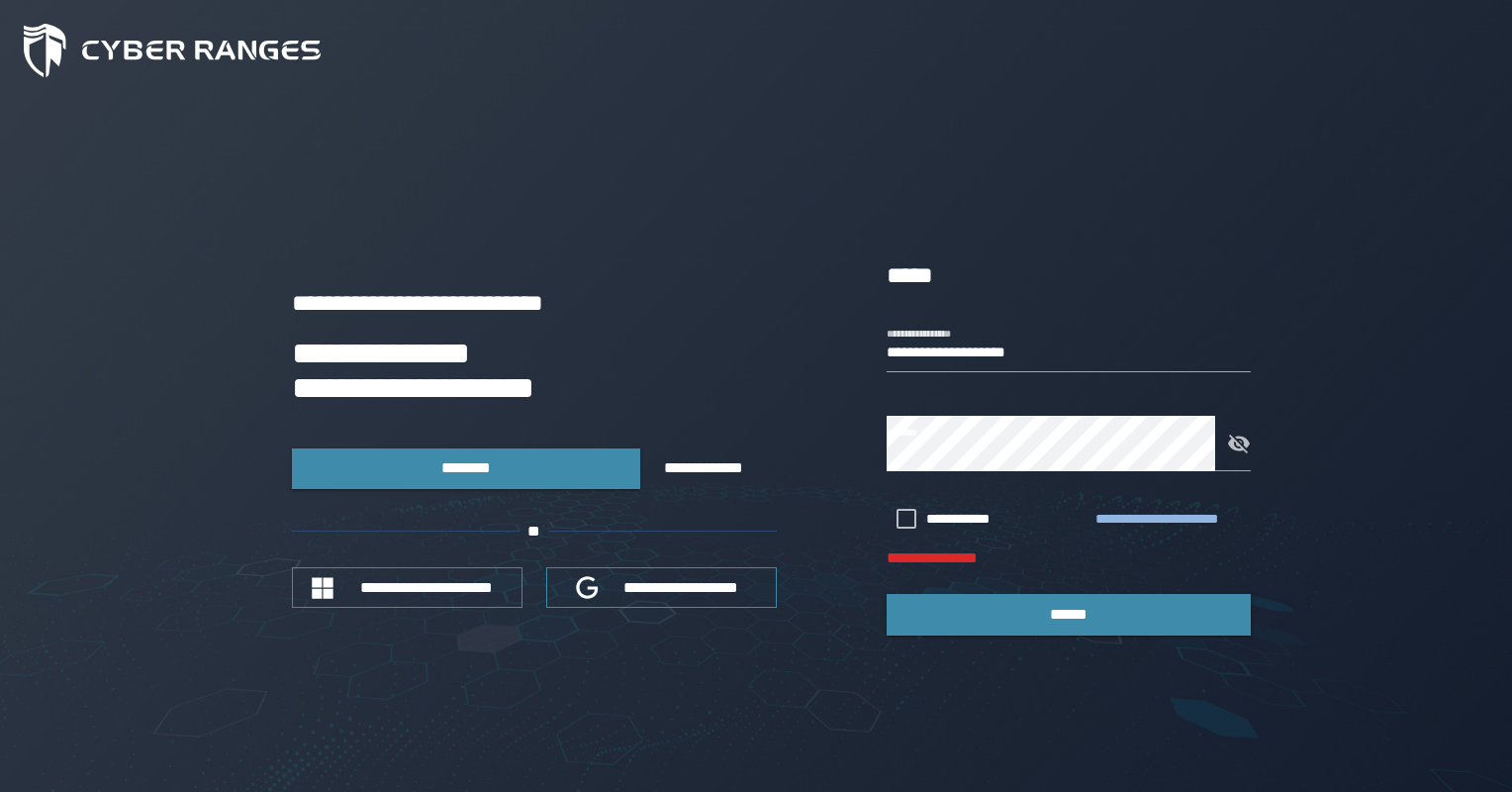 click on "**********" at bounding box center (1169, 520) 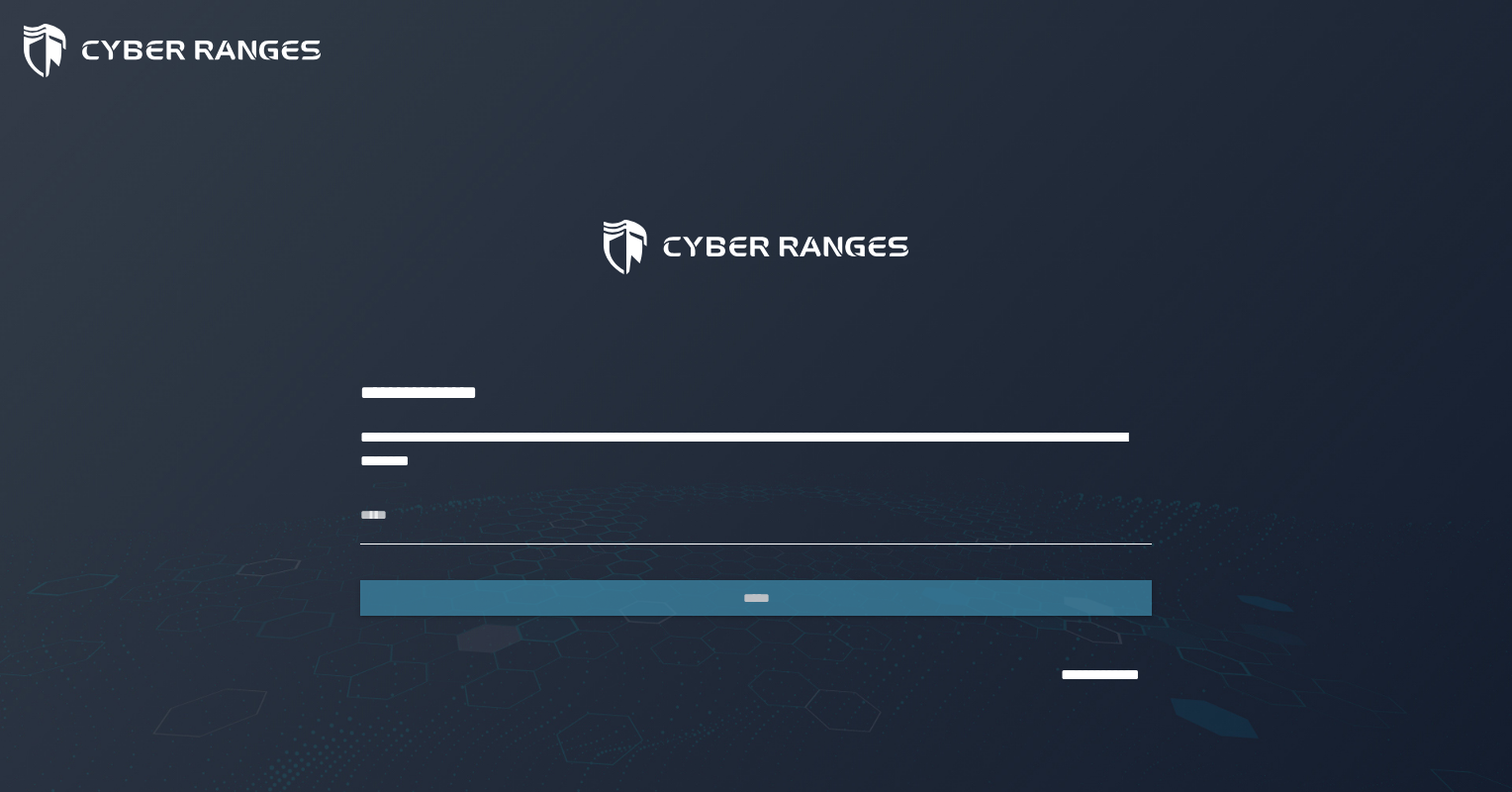 click on "*****" at bounding box center [756, 517] 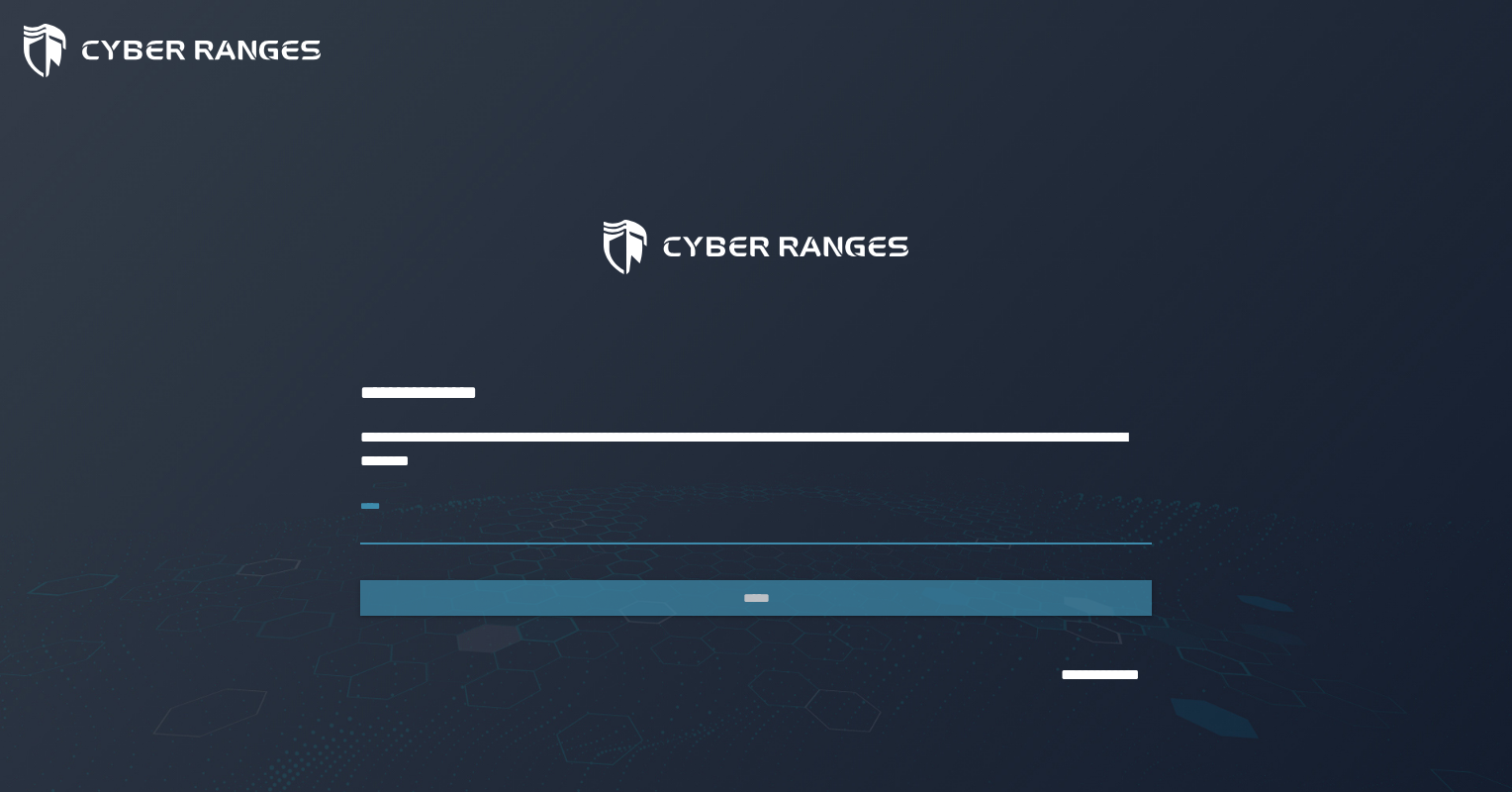 type on "**********" 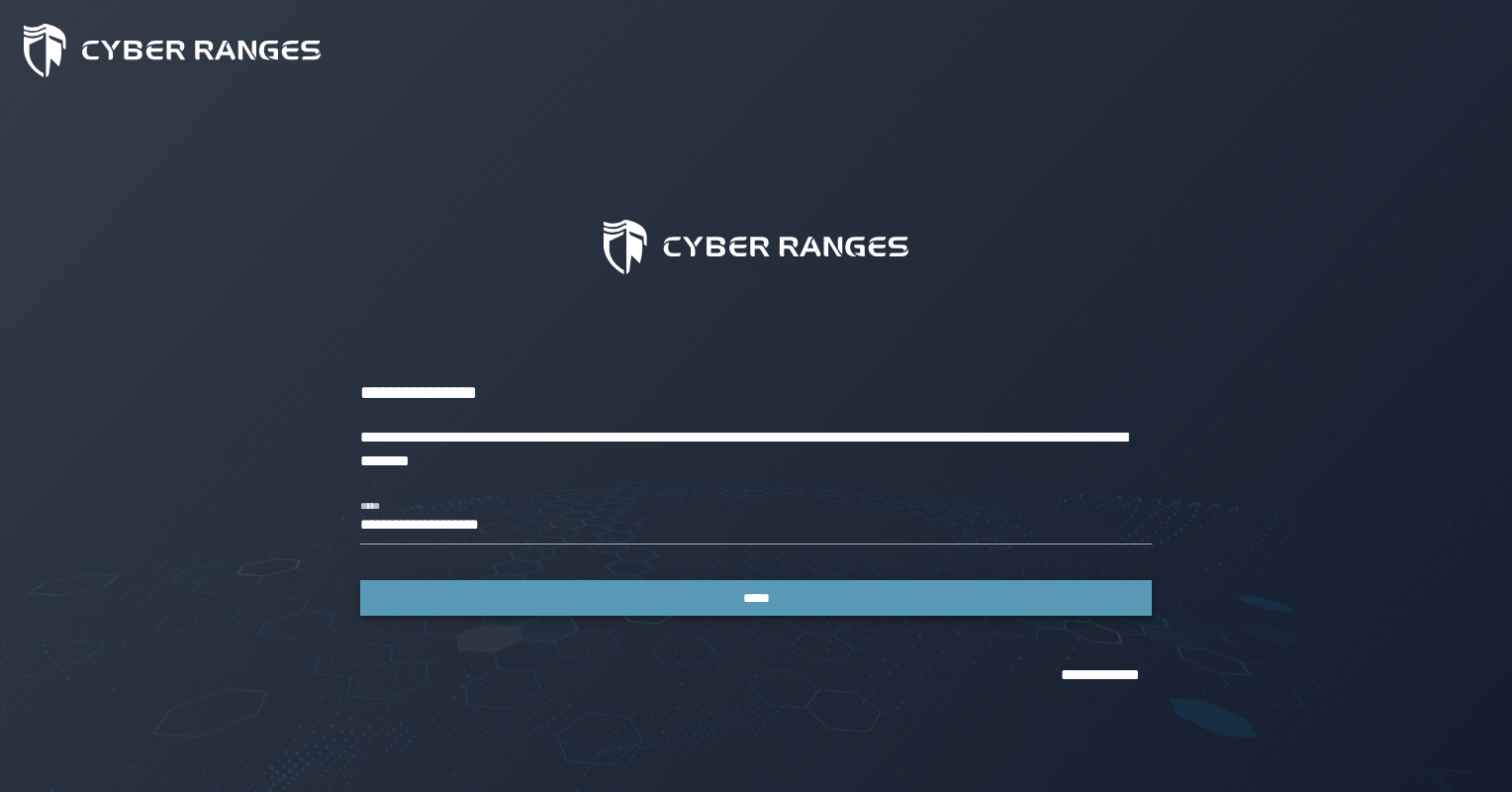 click on "*****" at bounding box center (756, 598) 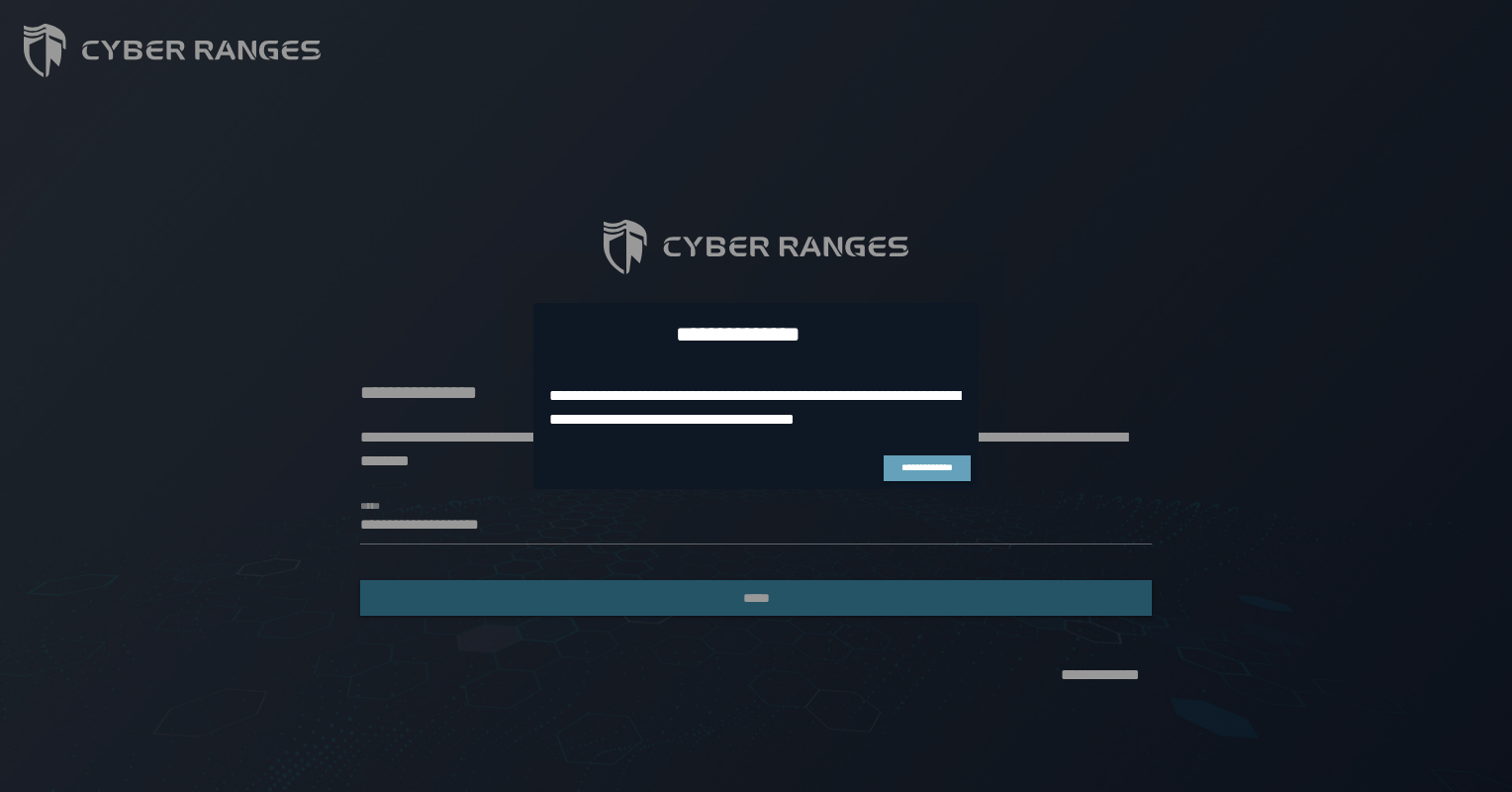 click on "**********" at bounding box center (927, 467) 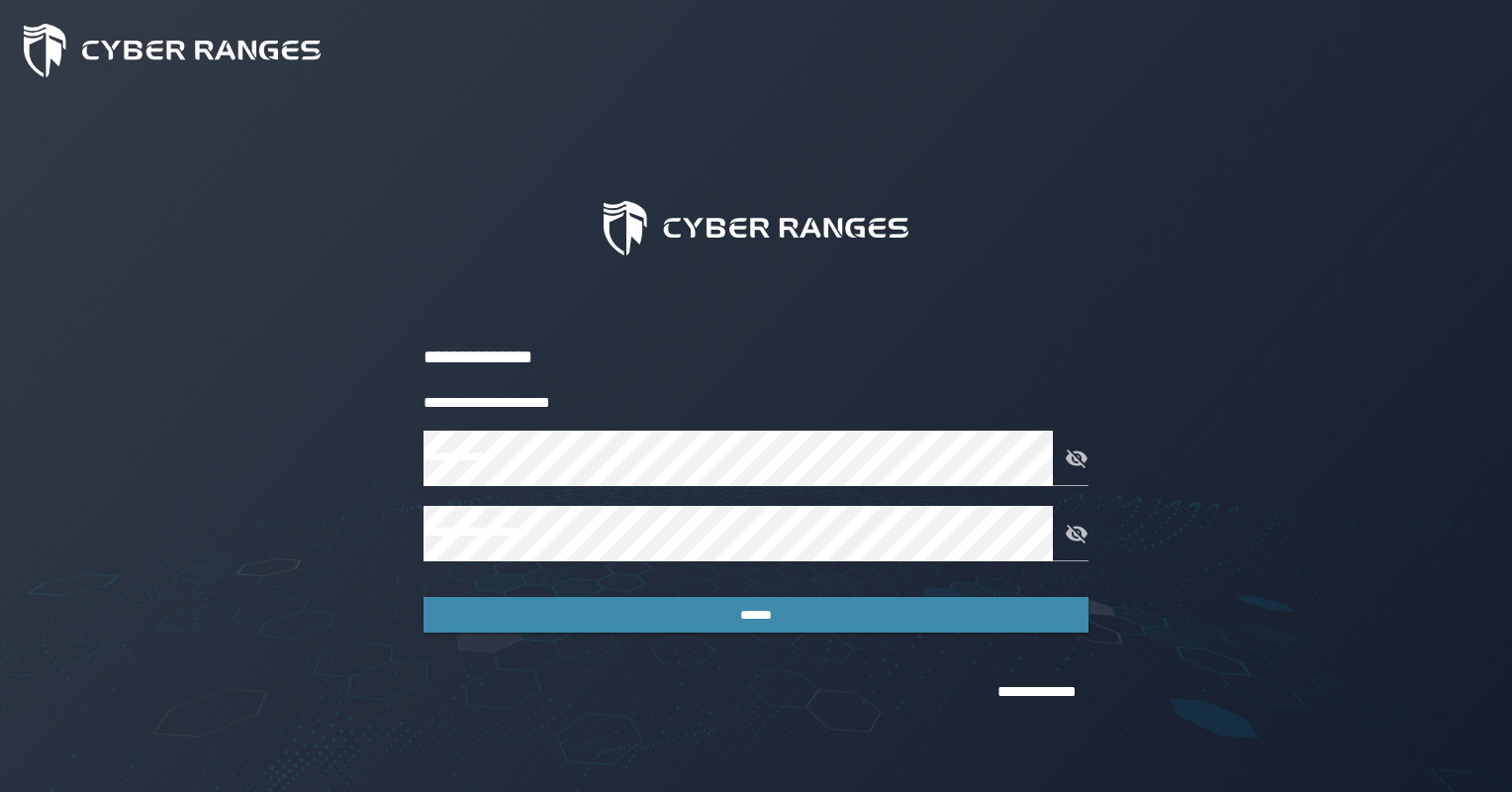 scroll, scrollTop: 0, scrollLeft: 0, axis: both 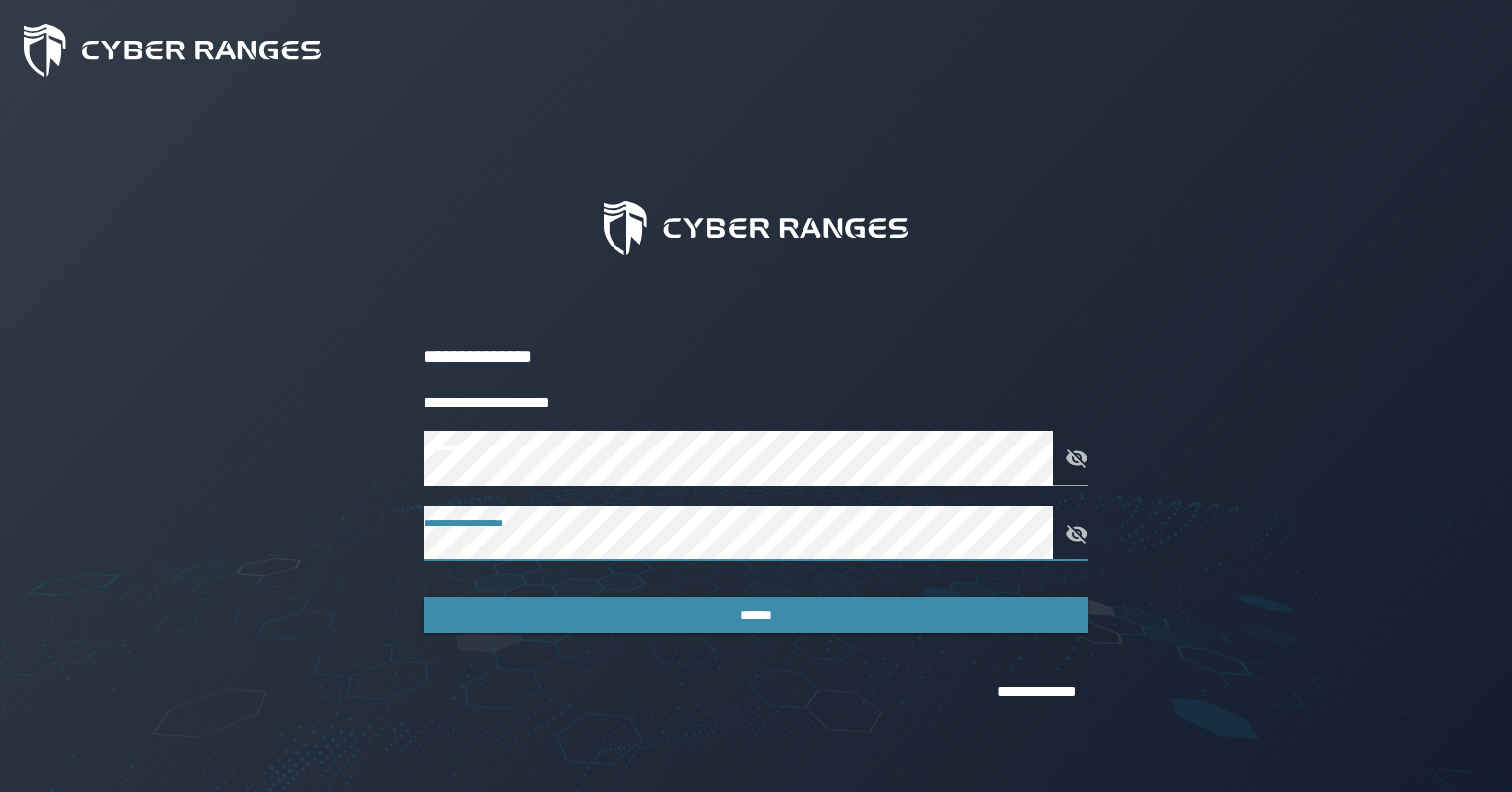 click 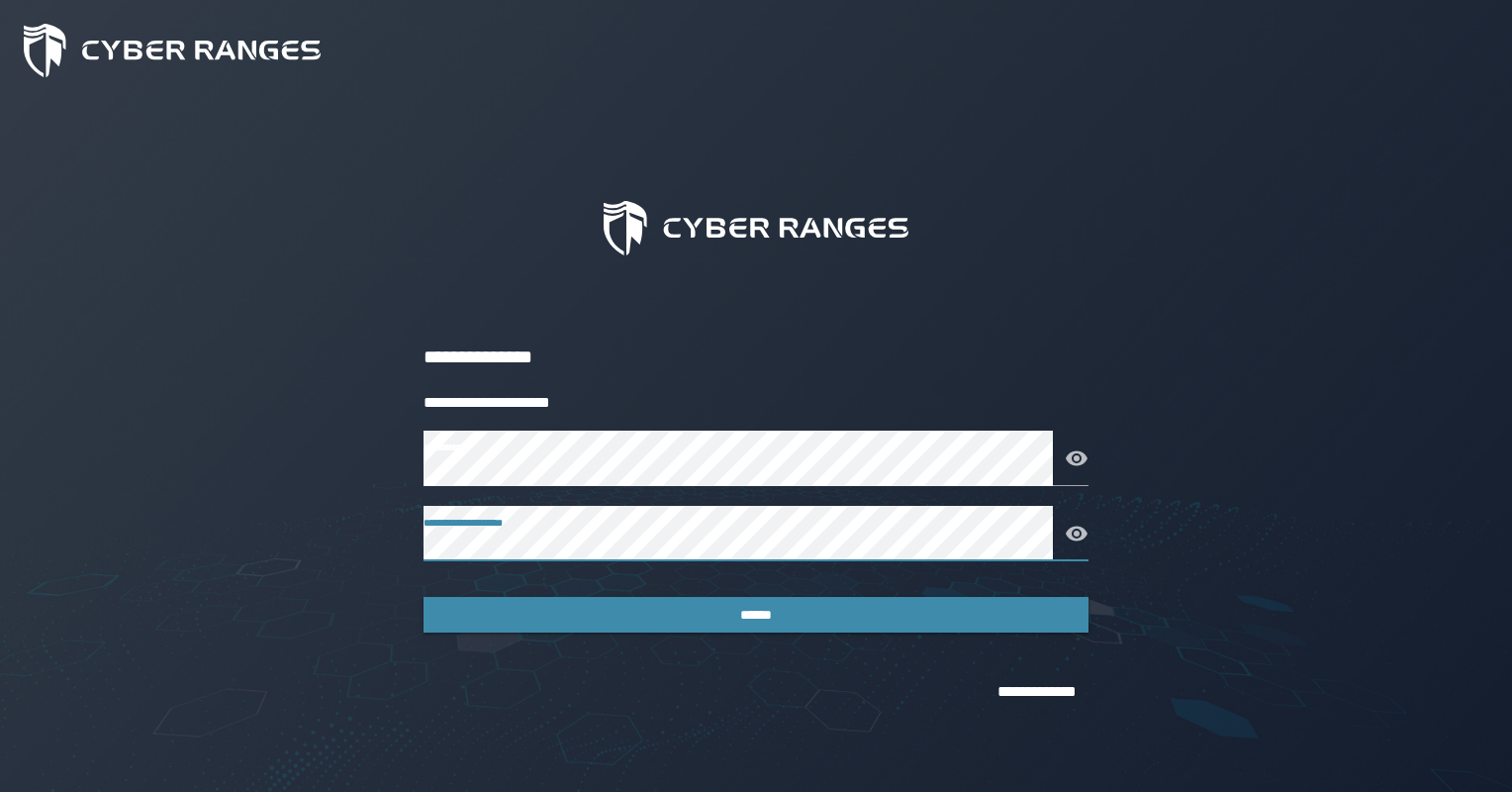 click on "**********" 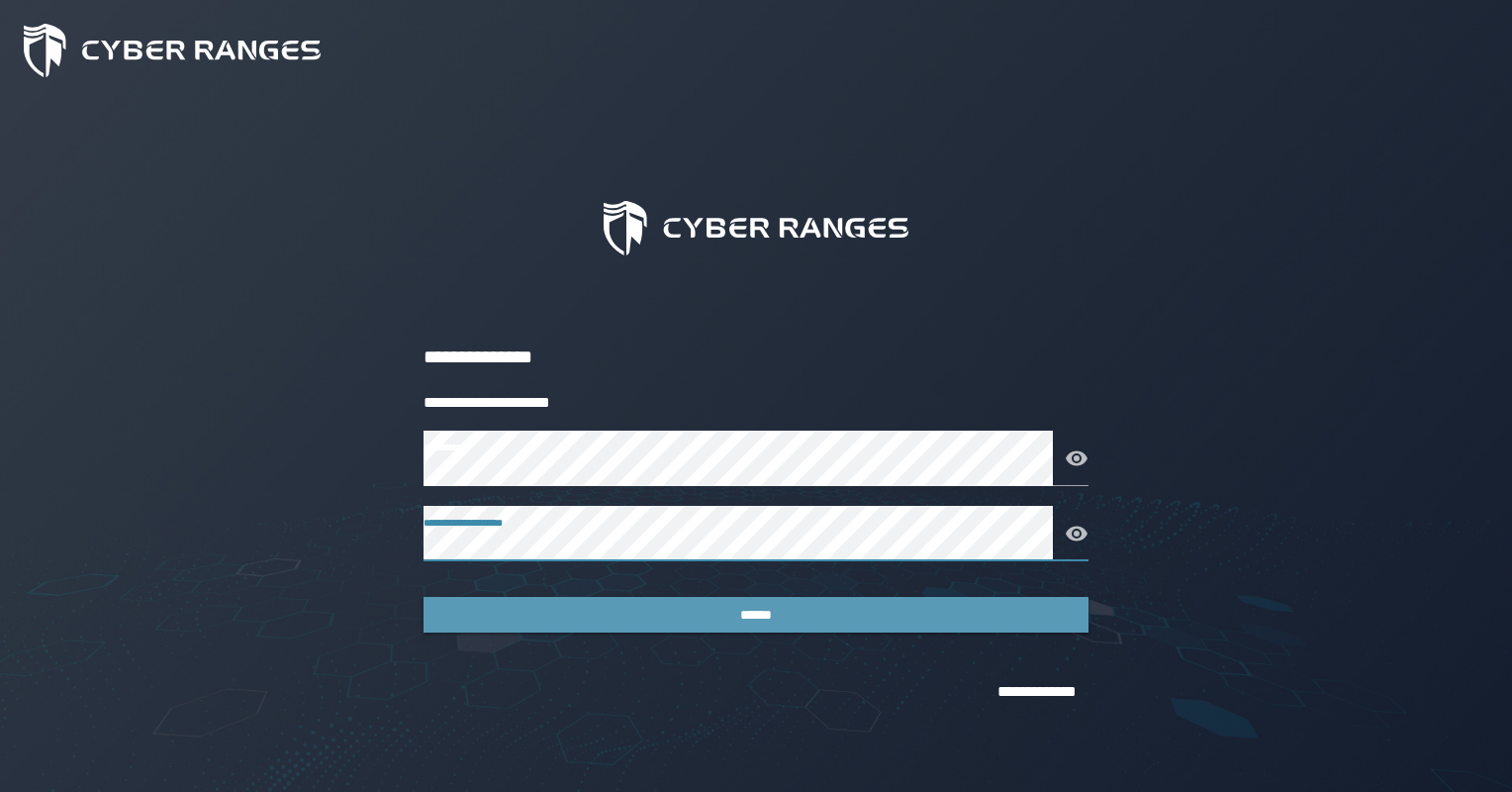 click on "******" at bounding box center [756, 615] 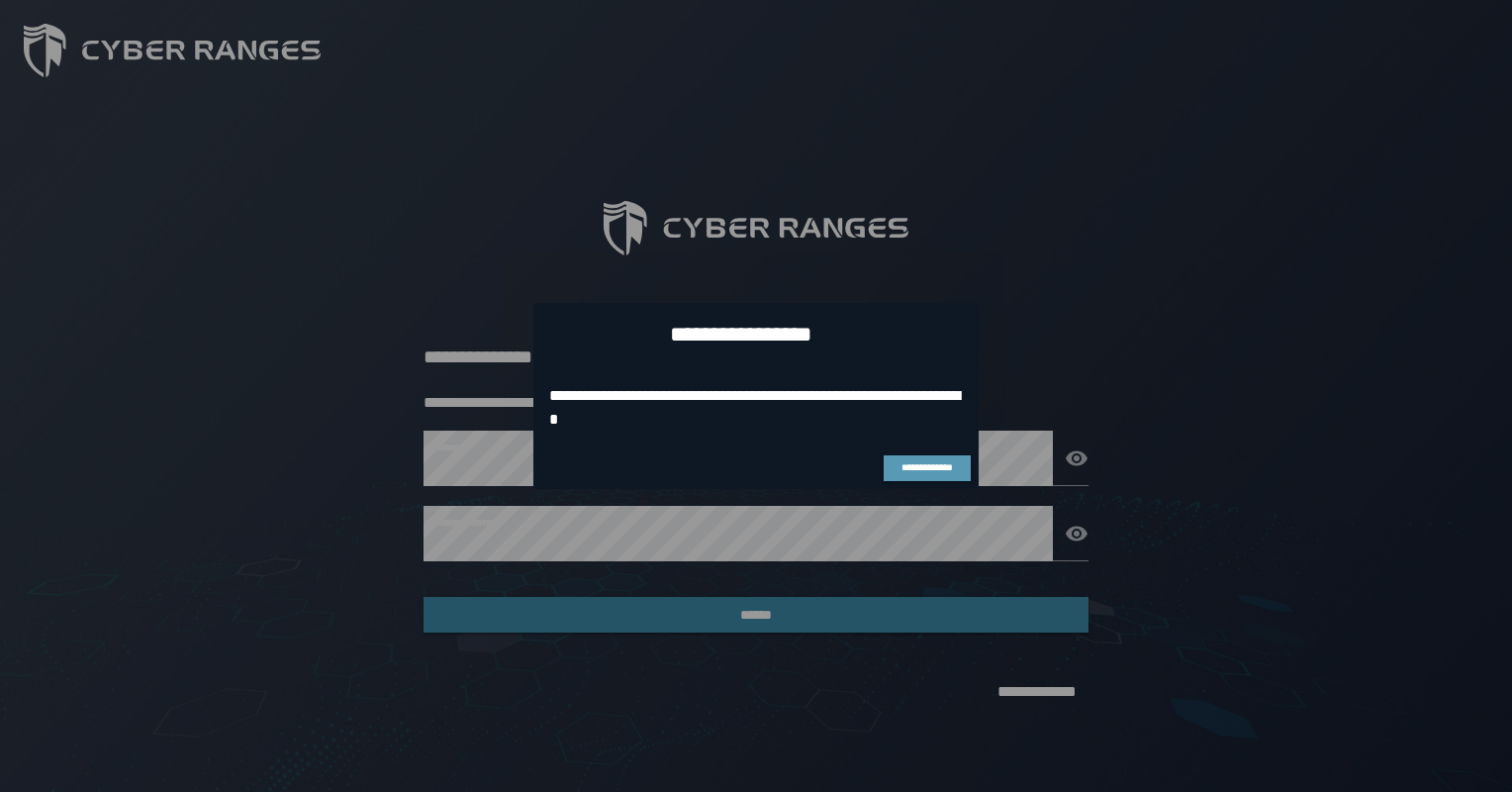 click on "**********" at bounding box center (927, 467) 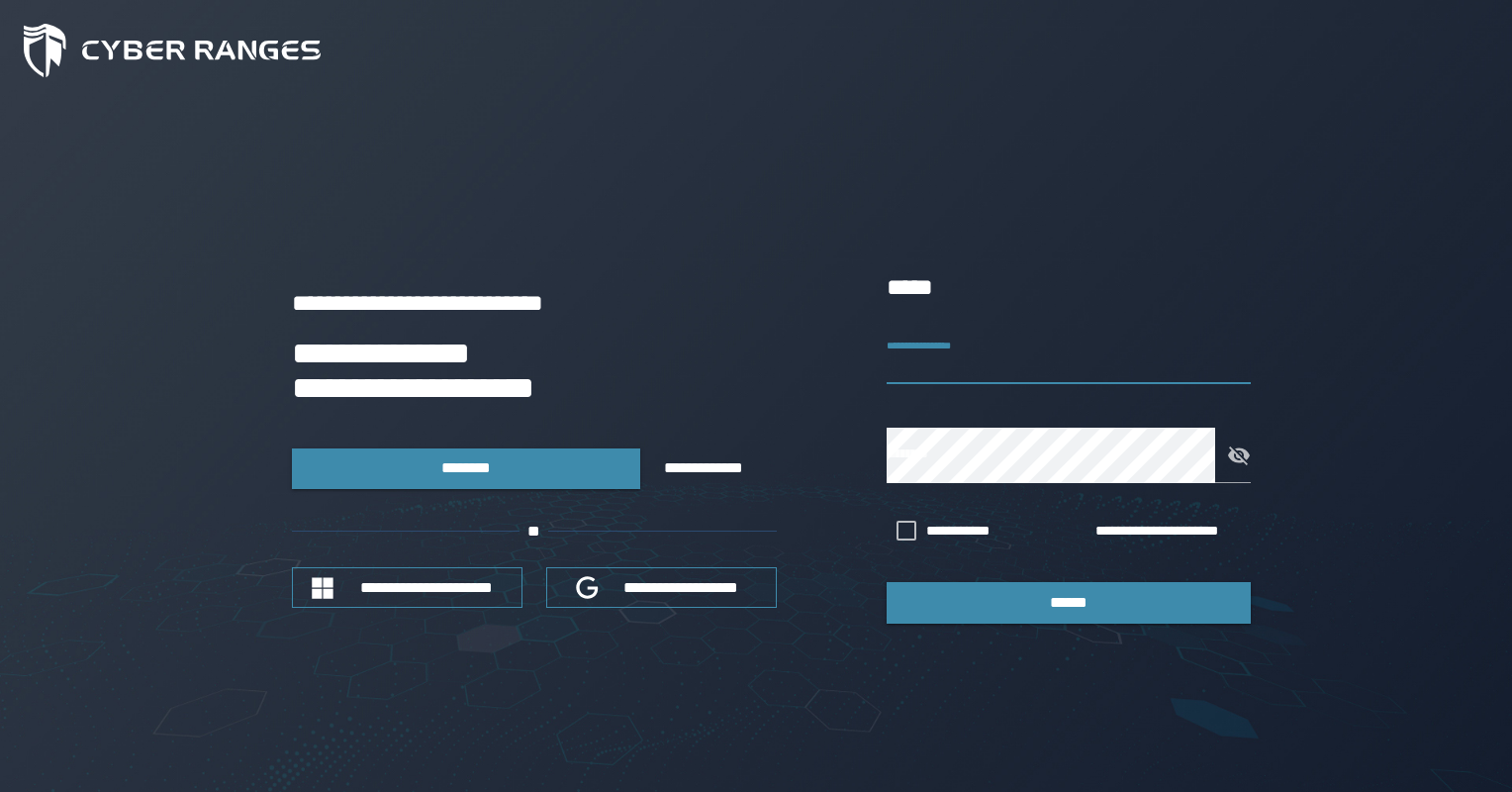 click on "**********" at bounding box center [1069, 356] 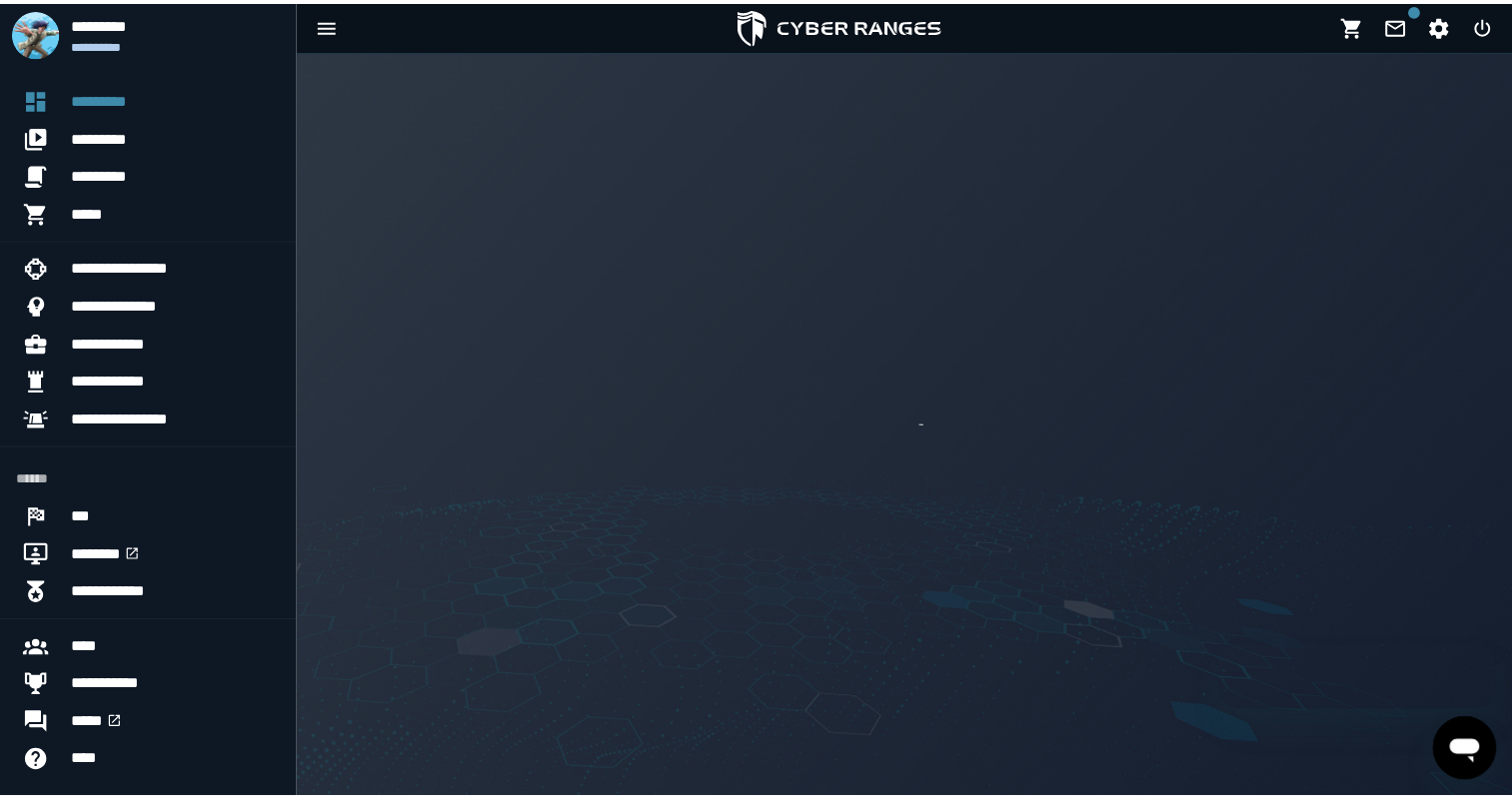 scroll, scrollTop: 0, scrollLeft: 0, axis: both 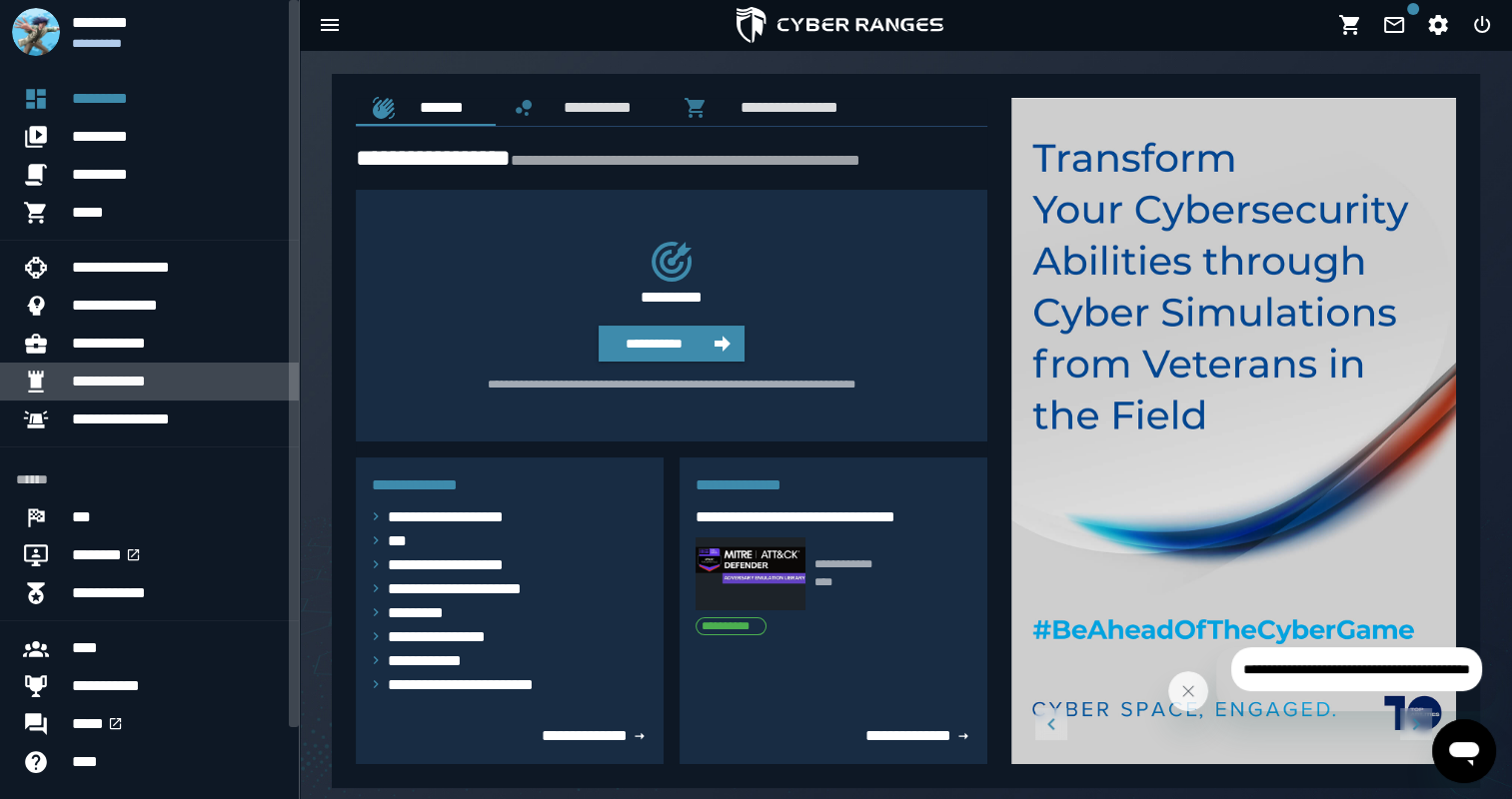 click on "**********" at bounding box center [177, 382] 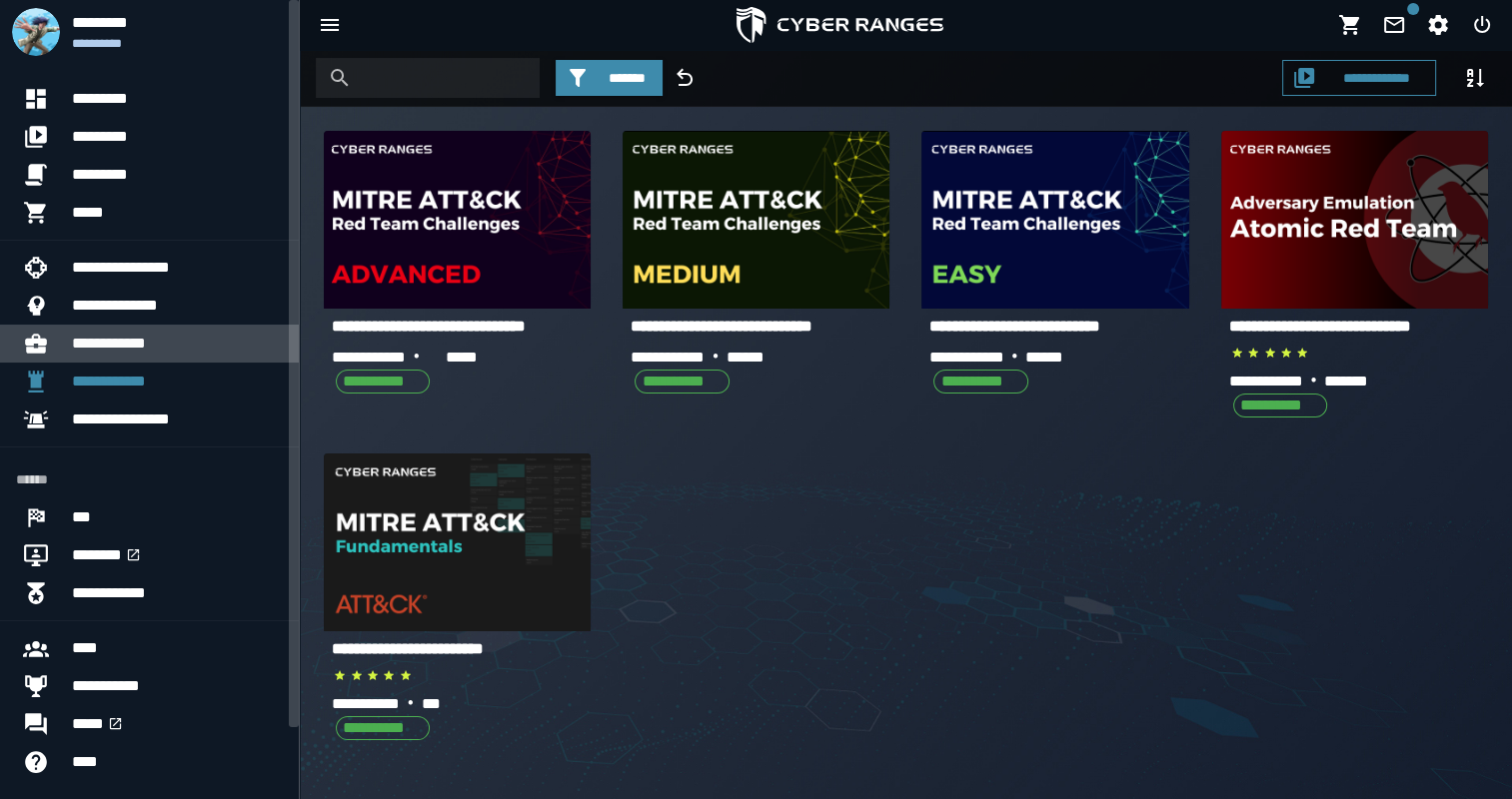 click on "**********" at bounding box center [177, 344] 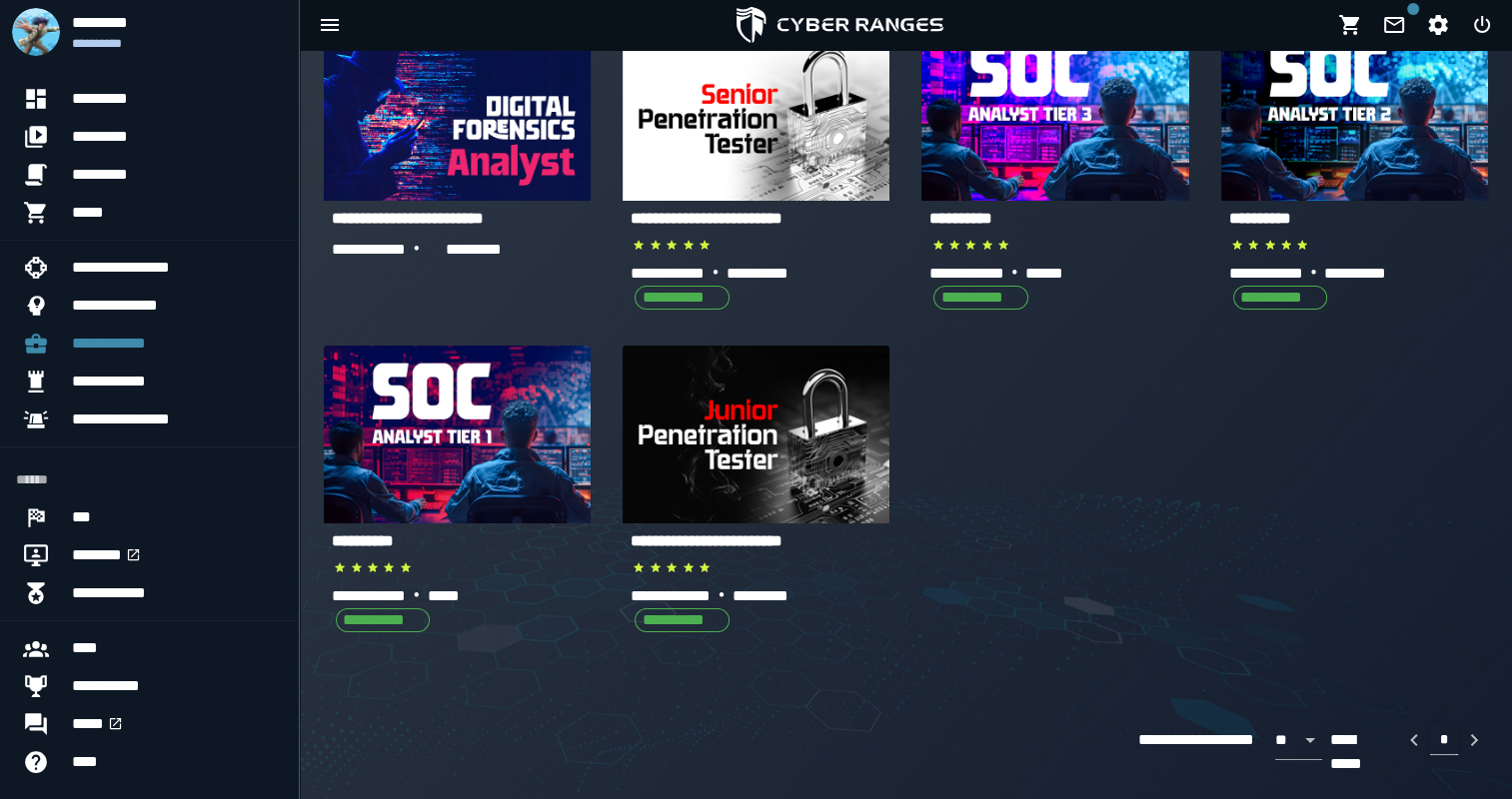 scroll, scrollTop: 160, scrollLeft: 0, axis: vertical 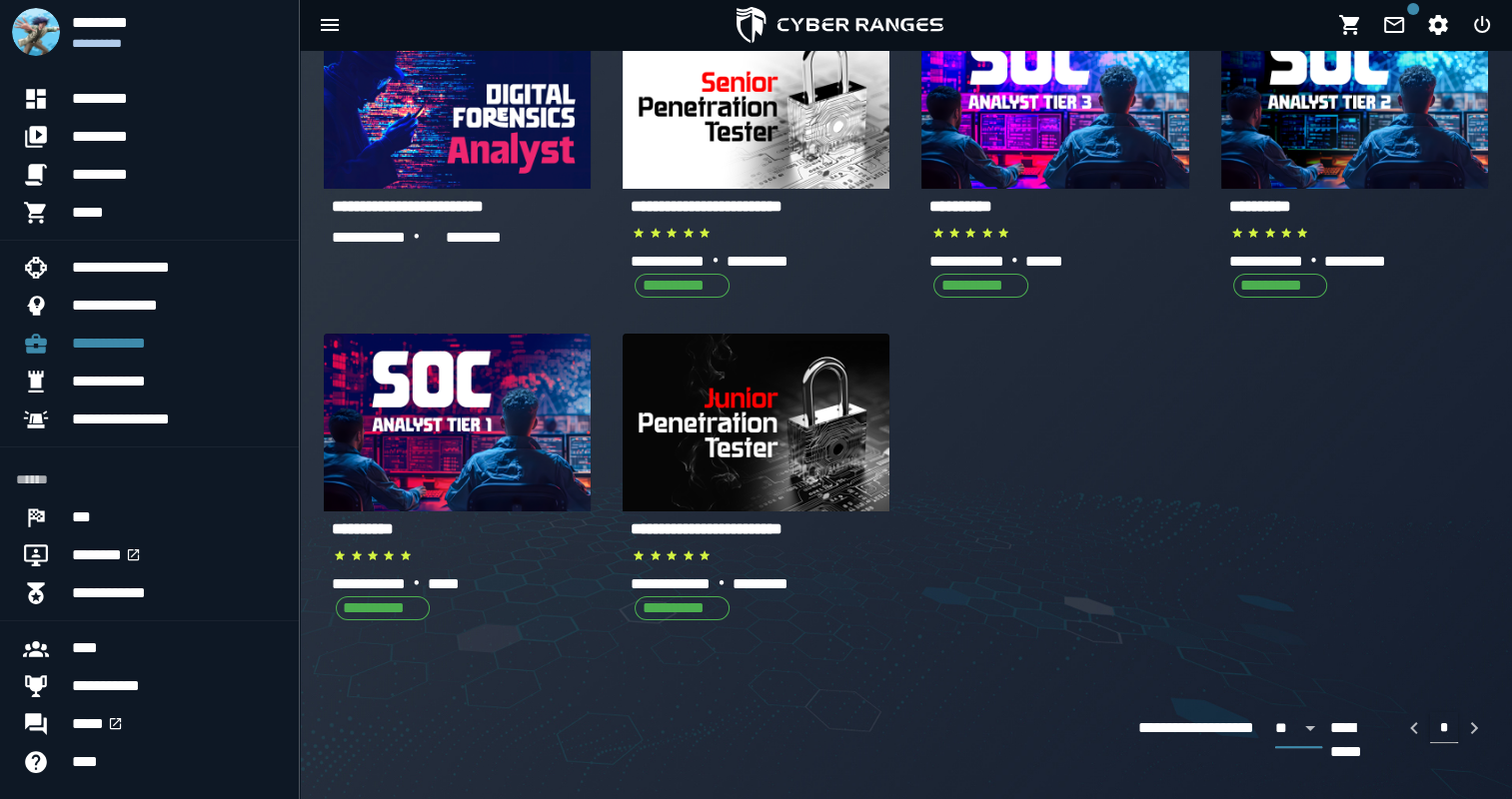 click 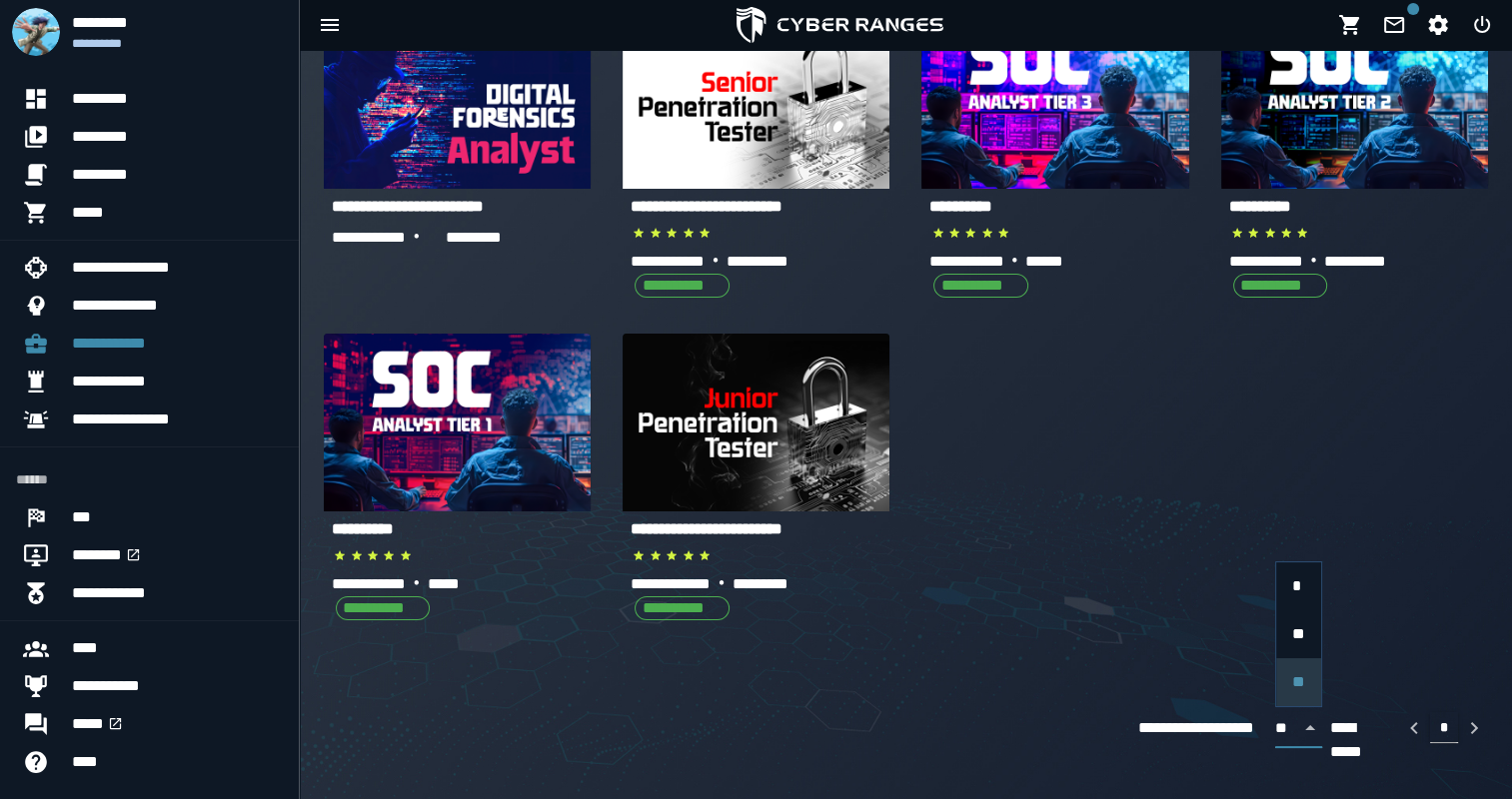 click on "**" at bounding box center [1298, 682] 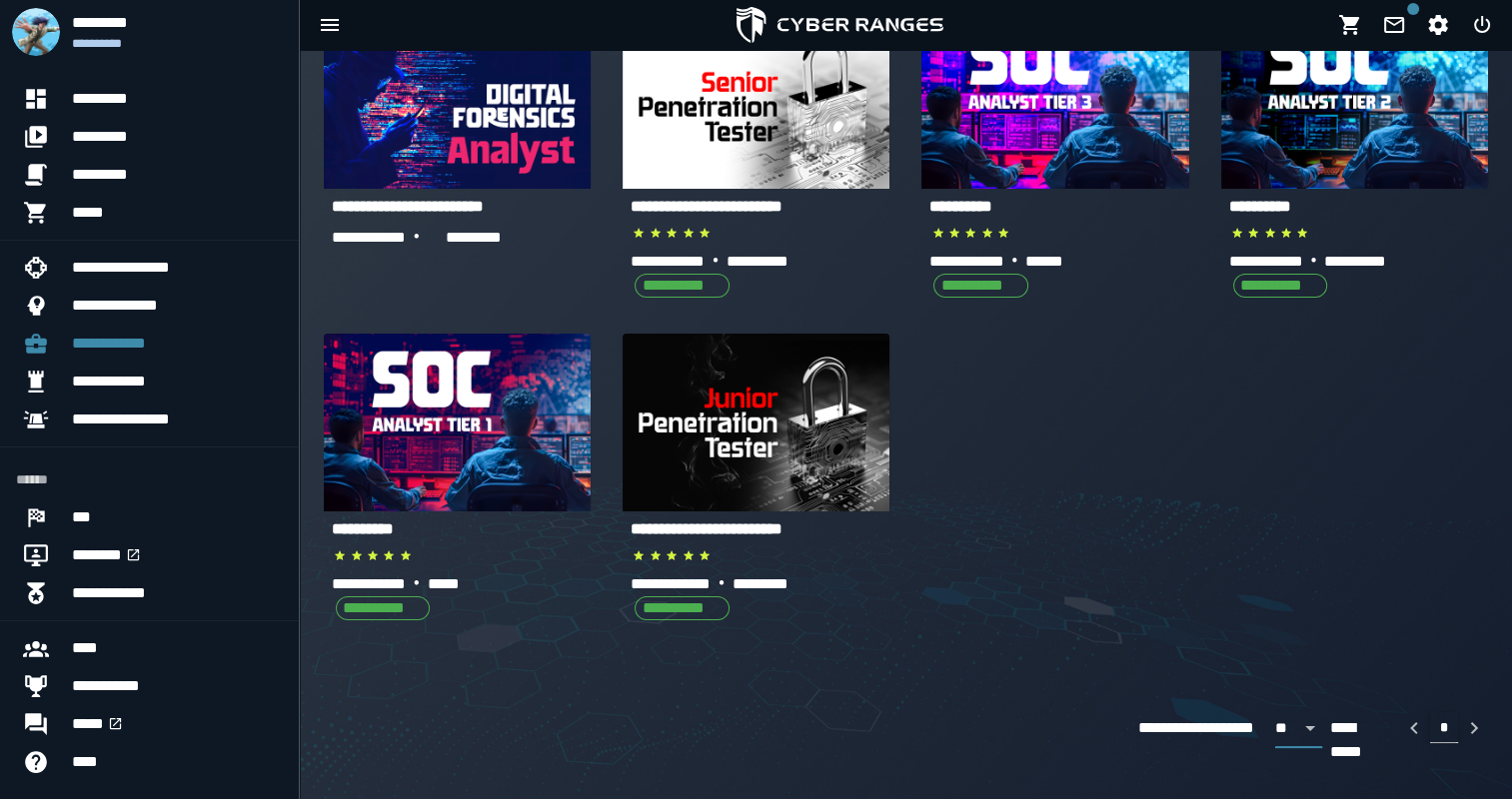 scroll, scrollTop: 0, scrollLeft: 15, axis: horizontal 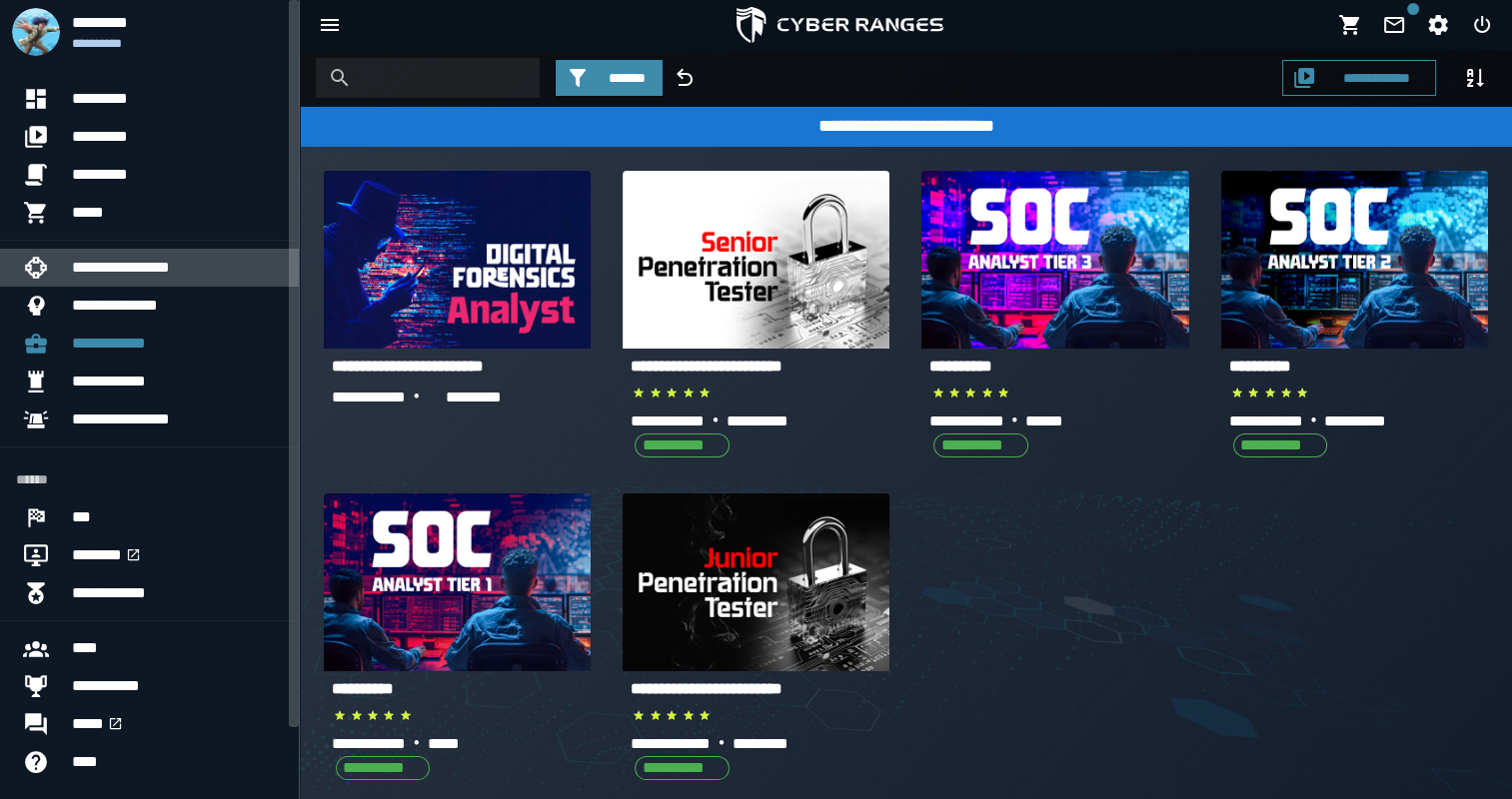 click on "**********" at bounding box center (177, 268) 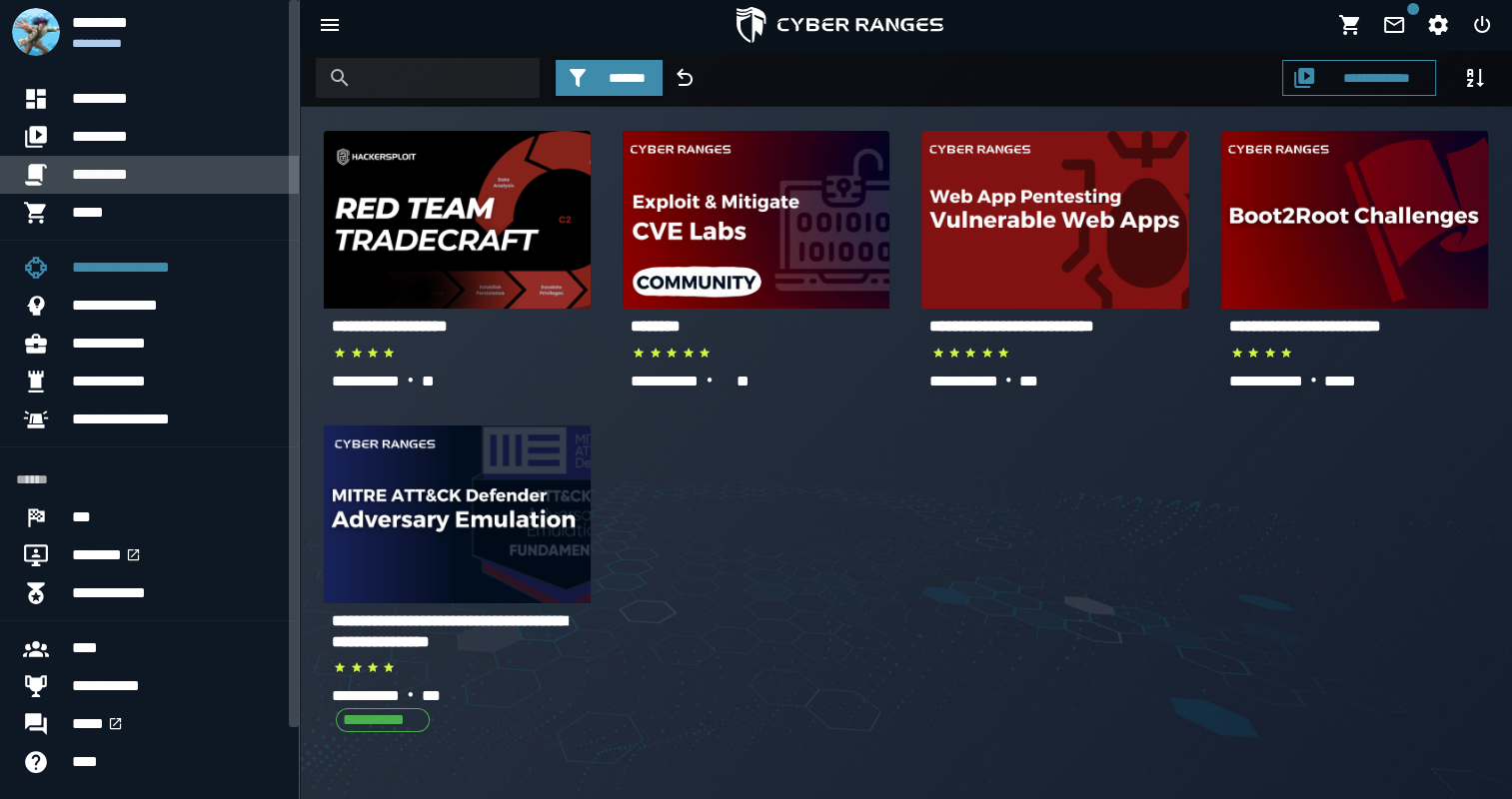 click on "*********" at bounding box center (177, 175) 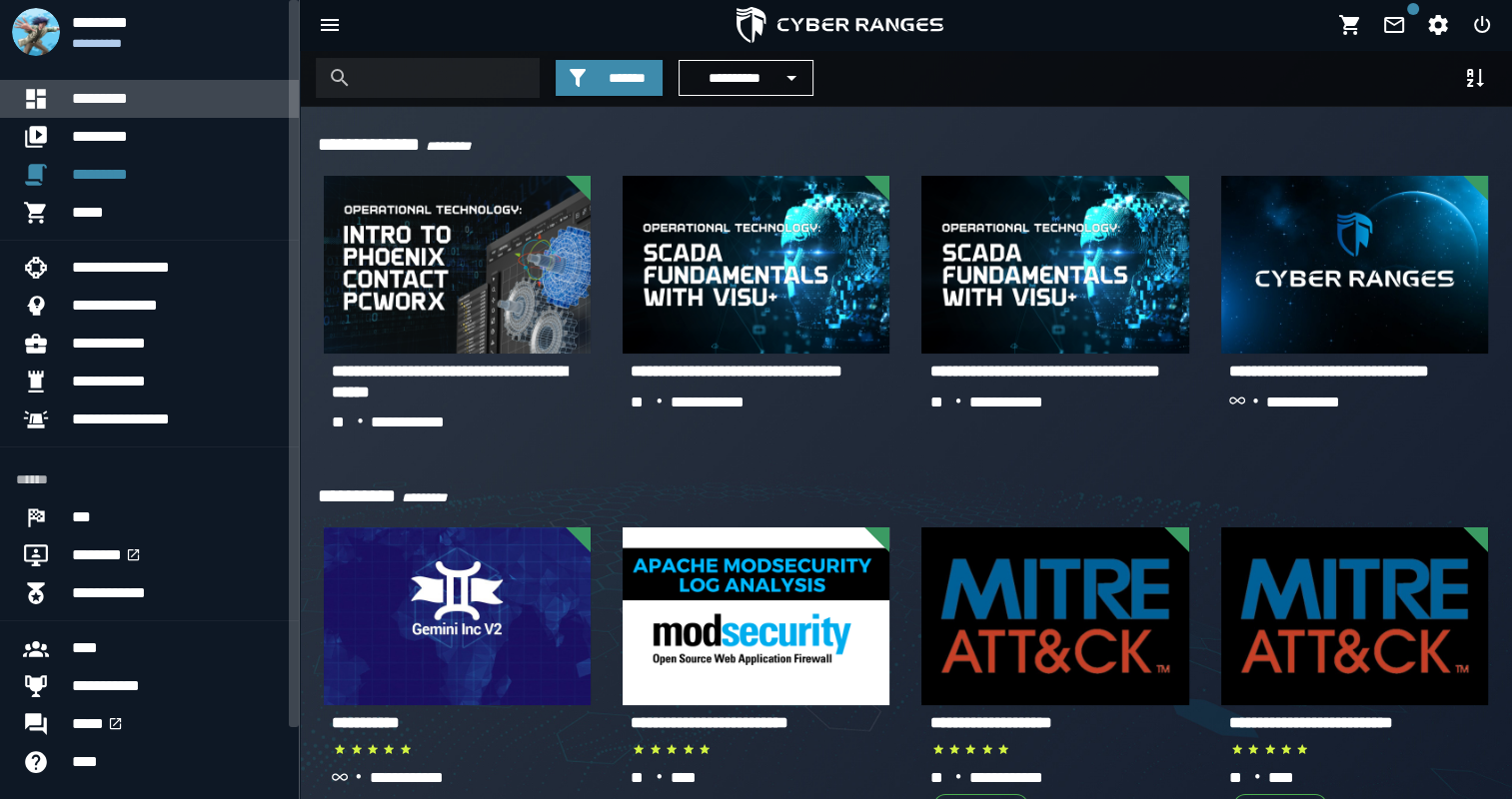 click on "*********" at bounding box center [177, 99] 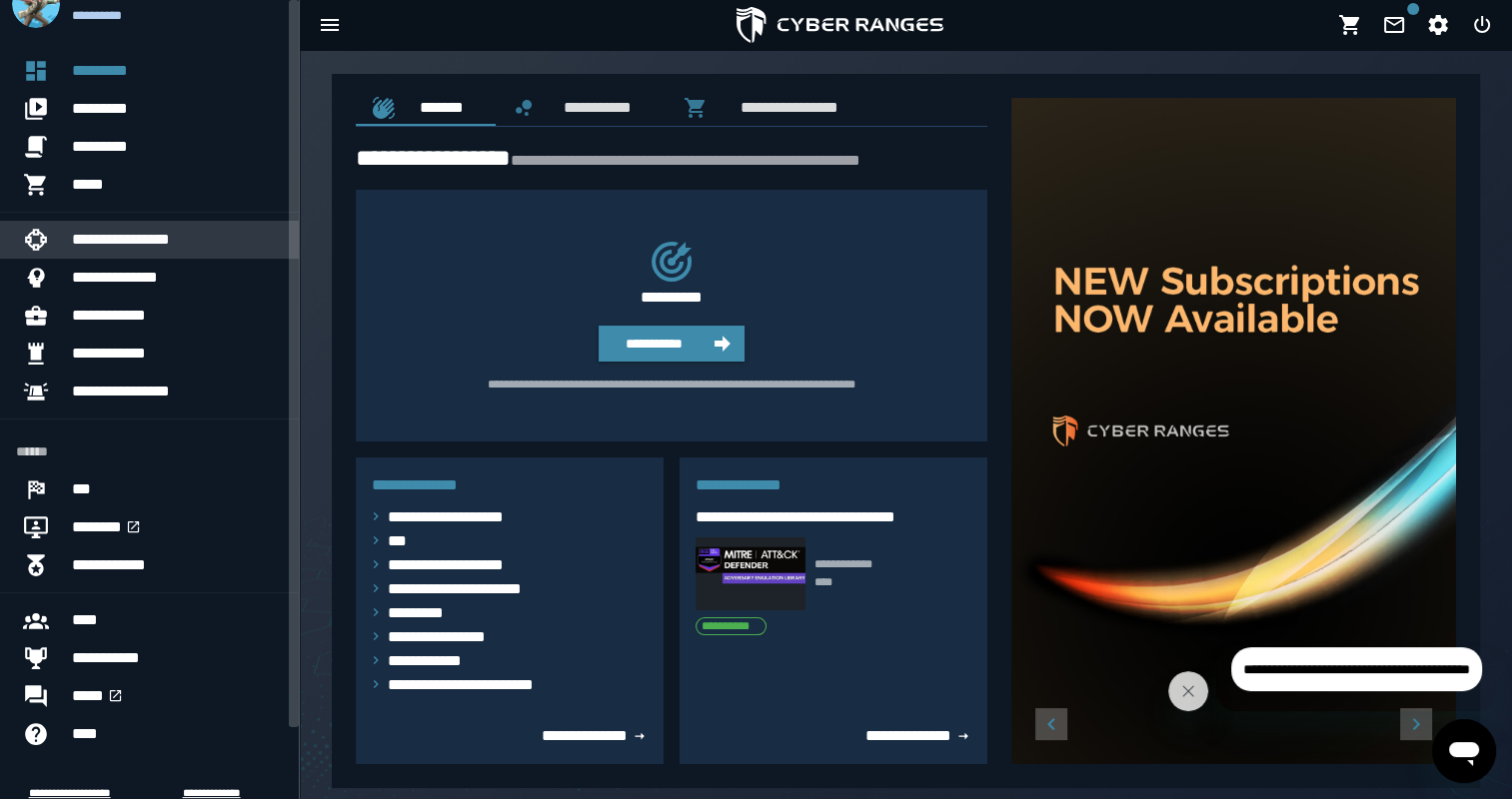 scroll, scrollTop: 0, scrollLeft: 0, axis: both 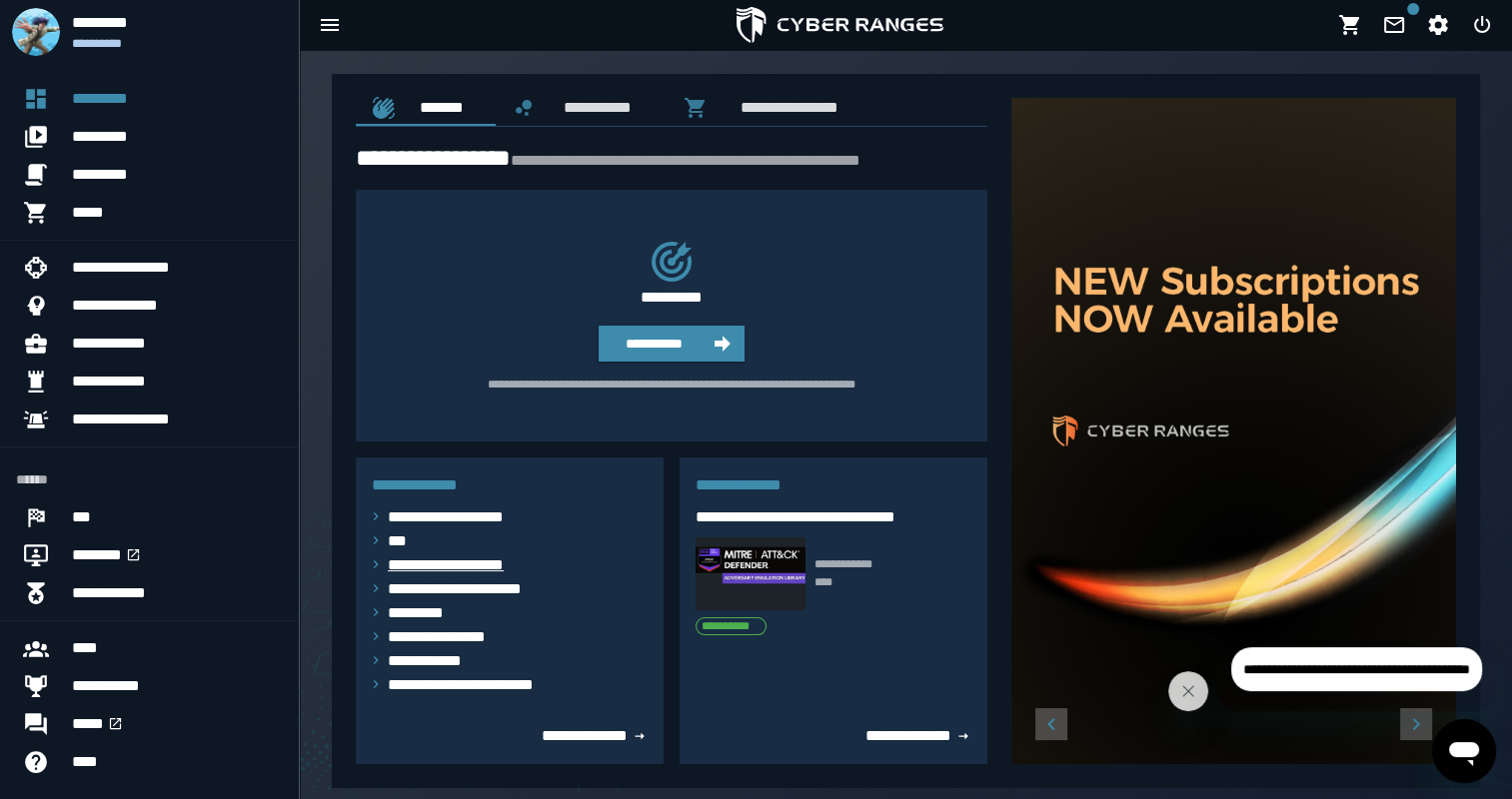 click on "**********" at bounding box center [457, 565] 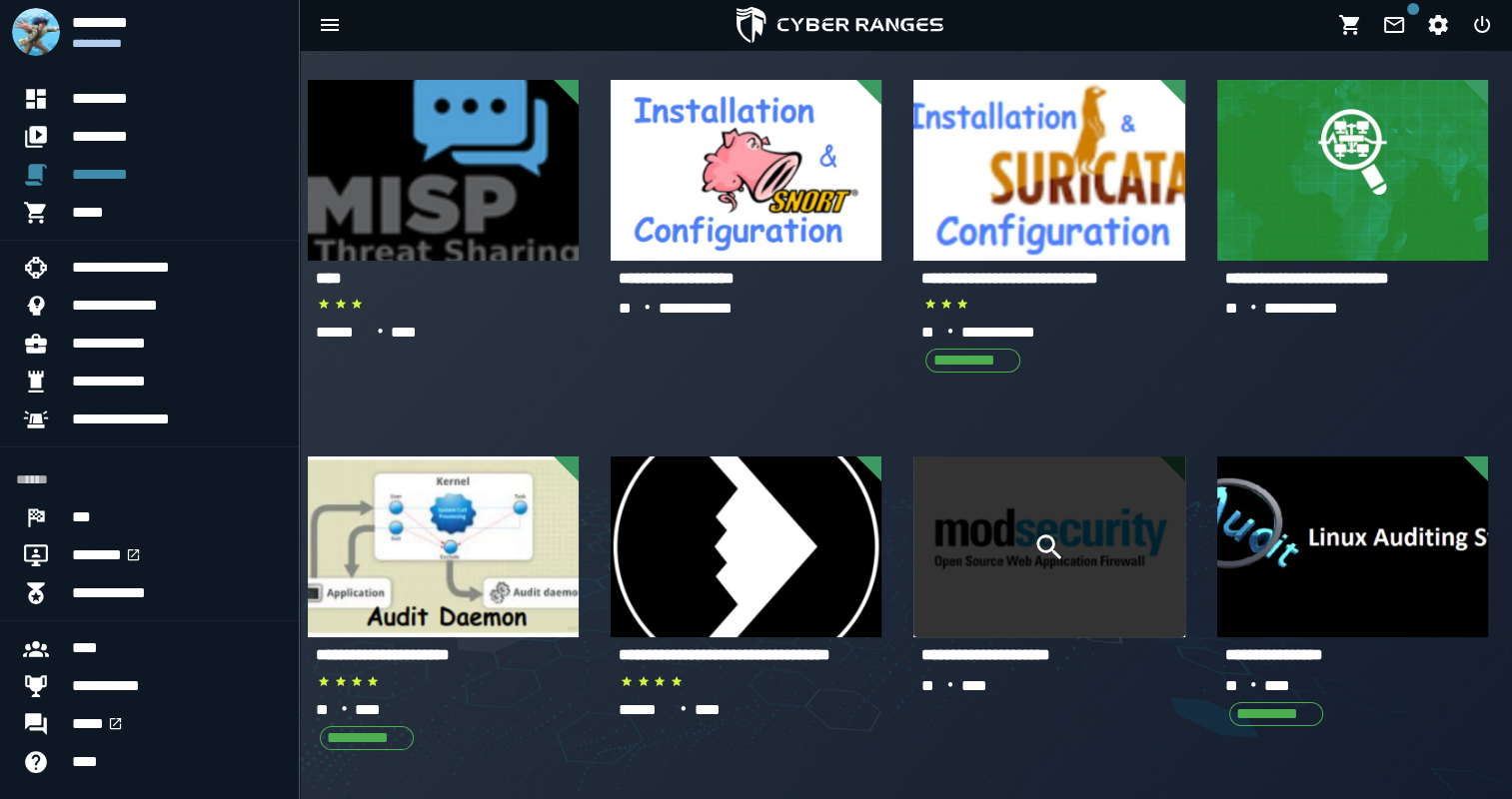 scroll, scrollTop: 0, scrollLeft: 0, axis: both 